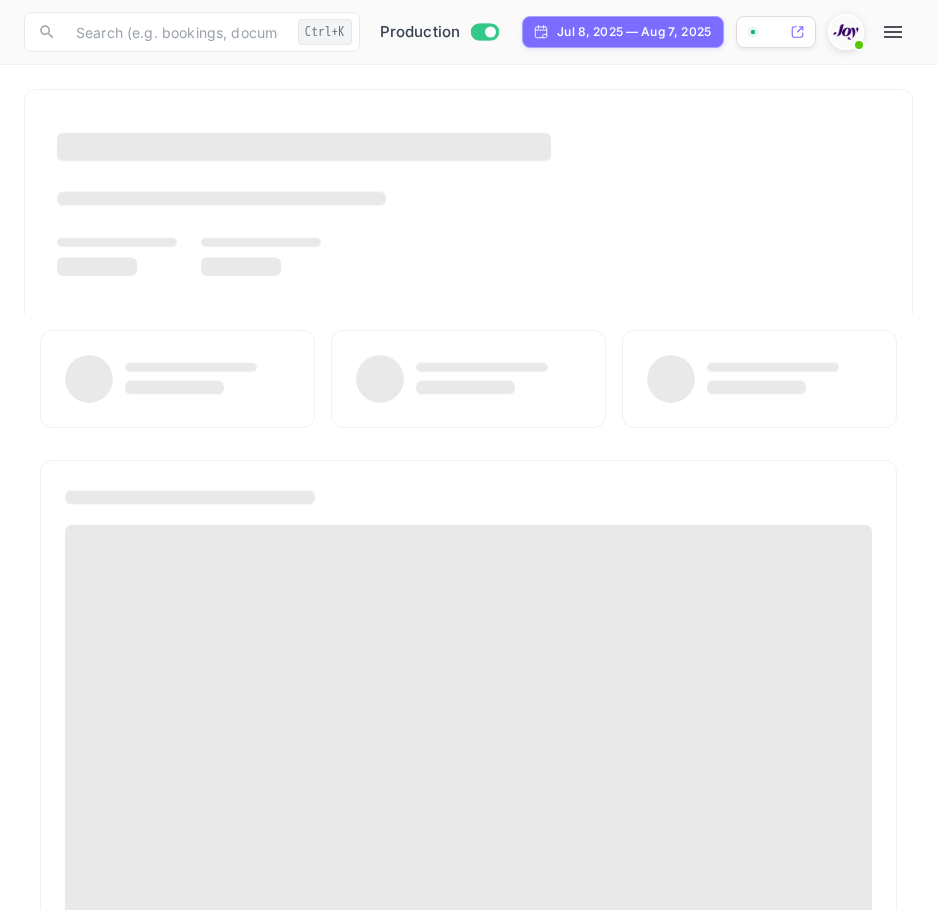 scroll, scrollTop: 0, scrollLeft: 0, axis: both 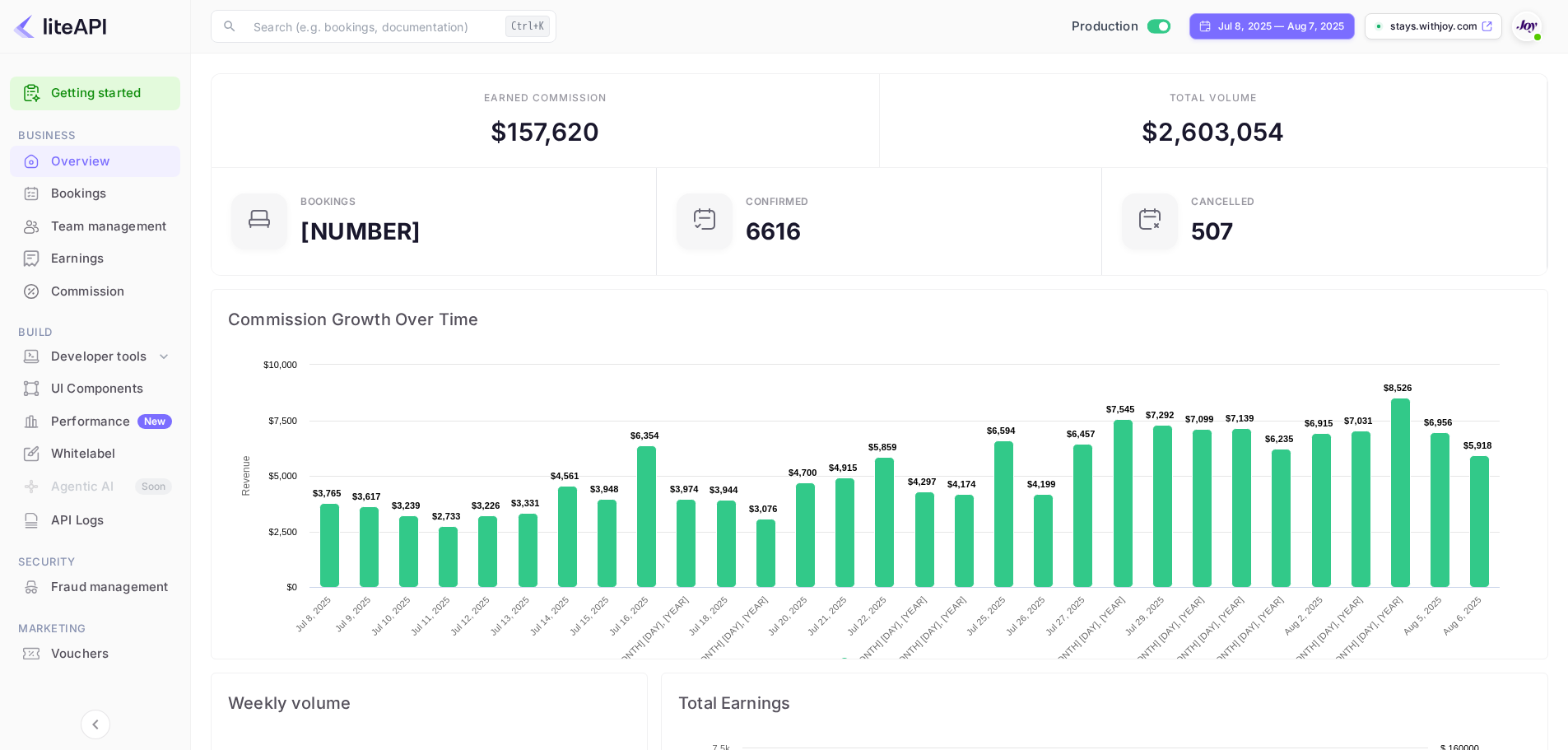 click on "Bookings" at bounding box center [95, 193] 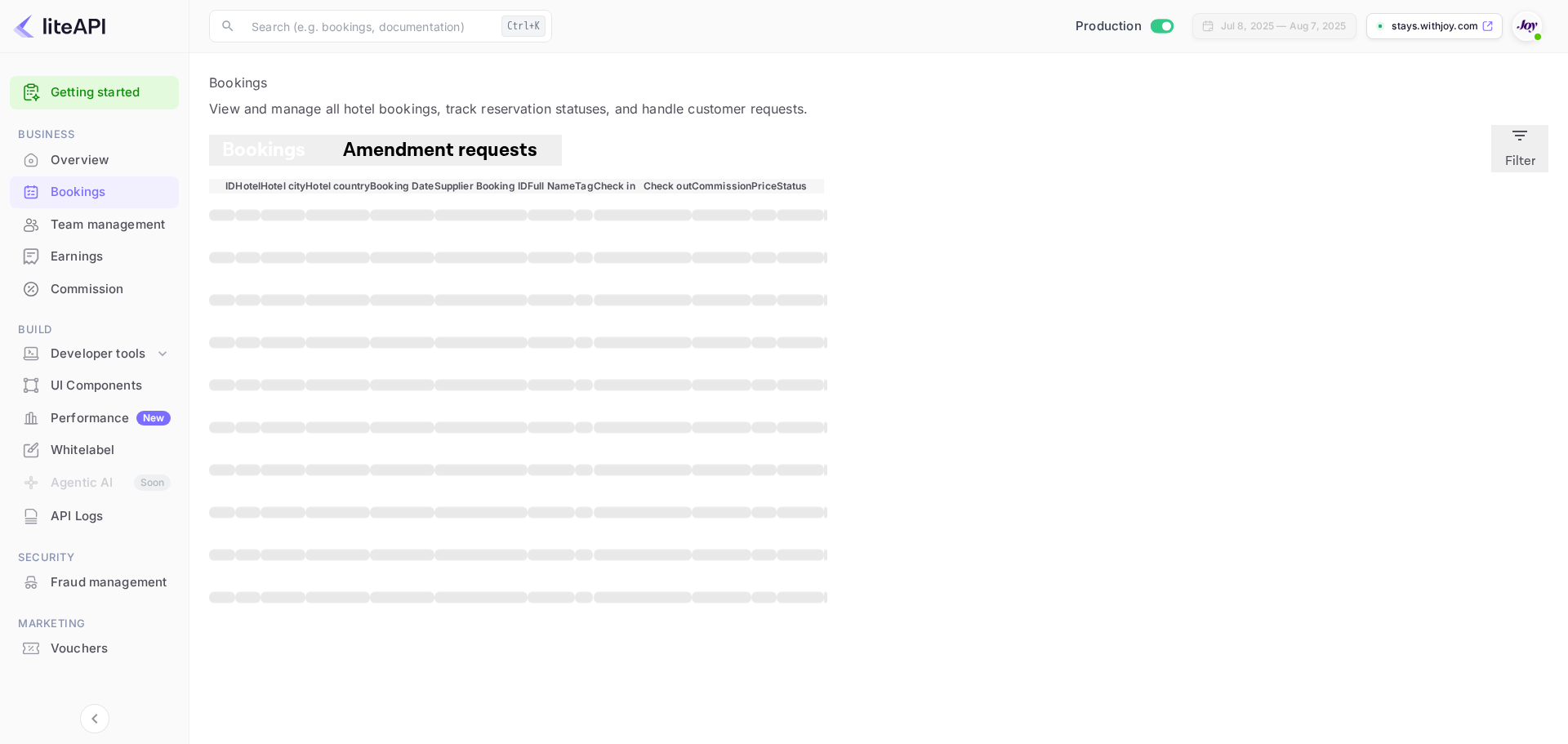 click on "Filter" at bounding box center [1520, 149] 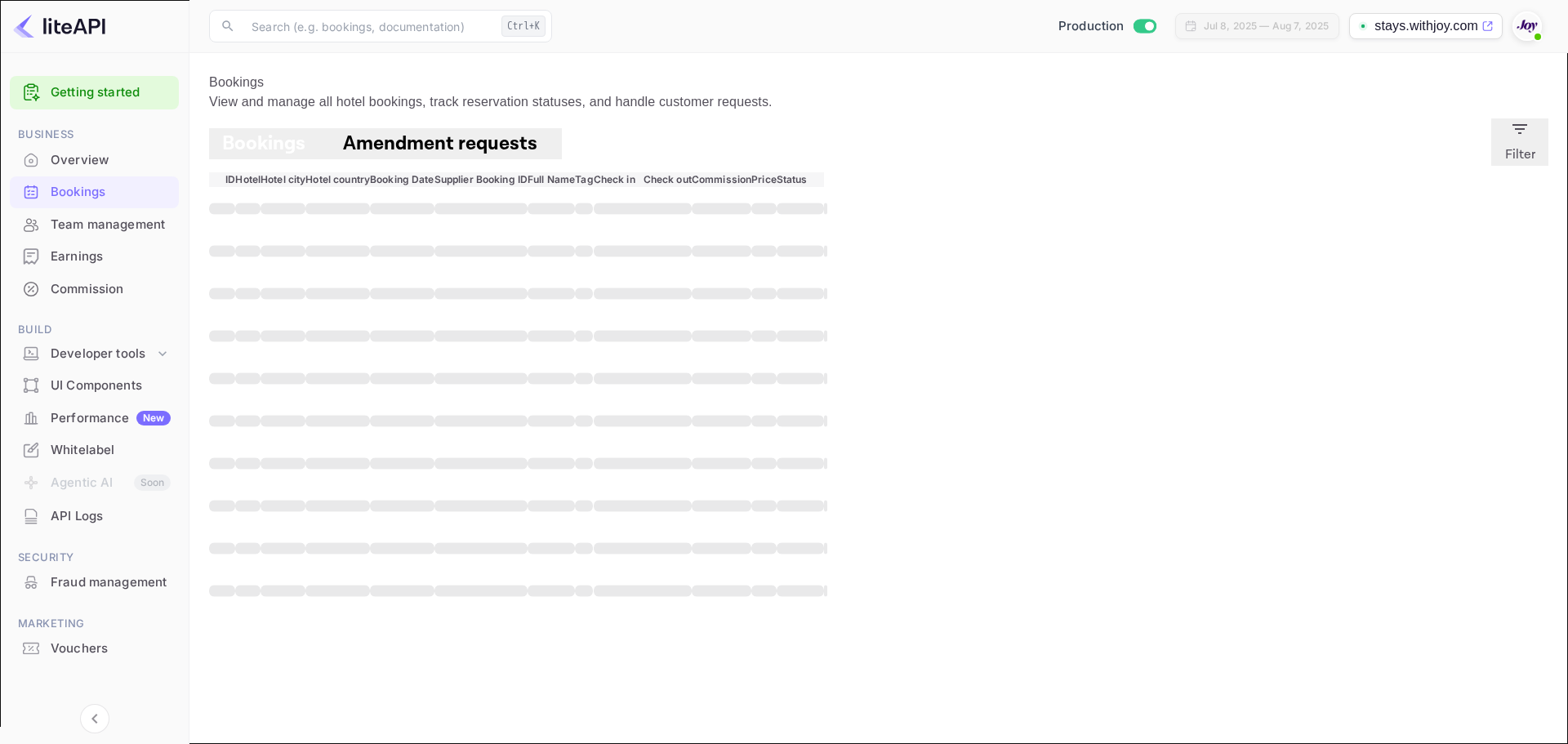 click on "Clear All" at bounding box center (31, 2635) 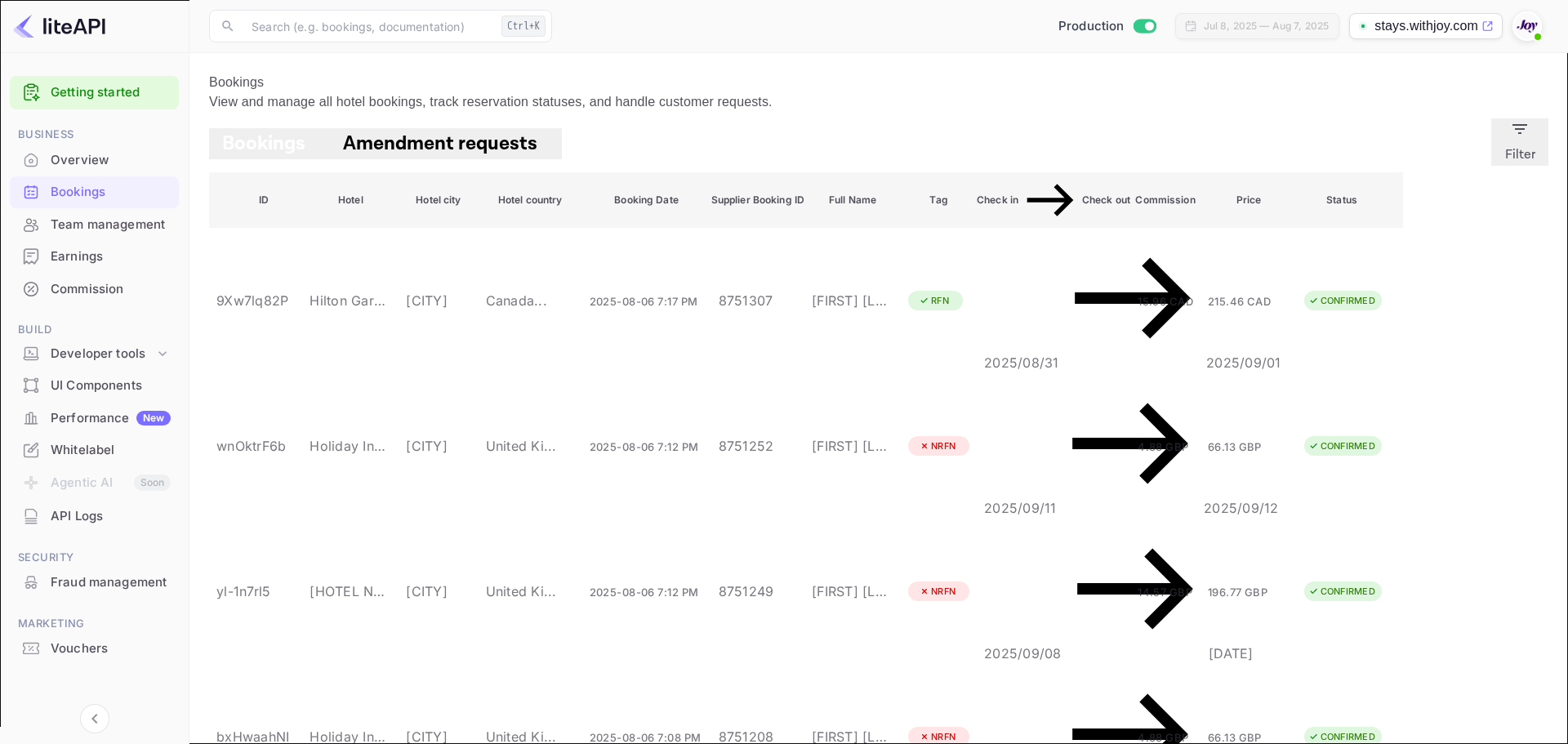 click at bounding box center (122, 3474) 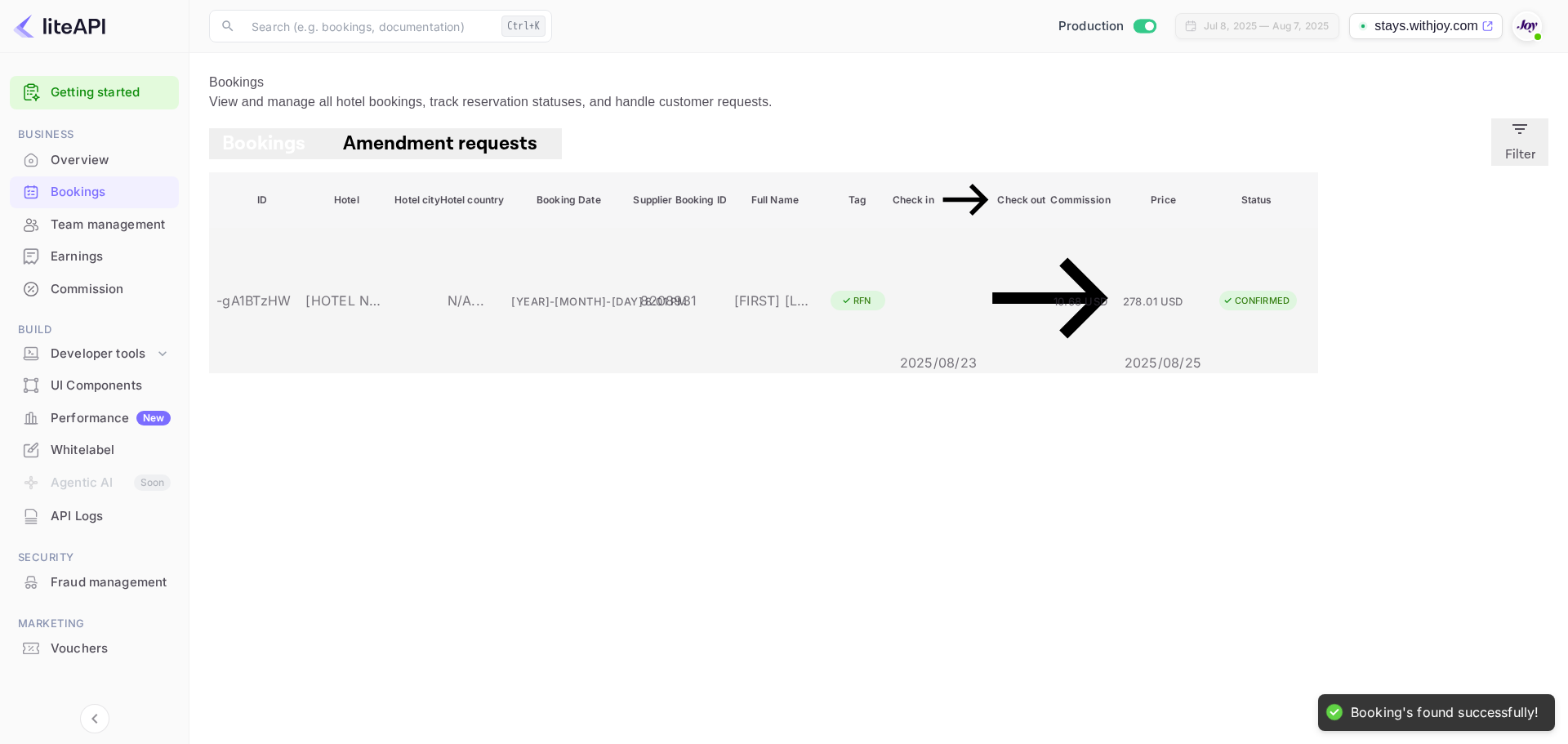 click on "-gA1BTzHW" at bounding box center (253, 301) 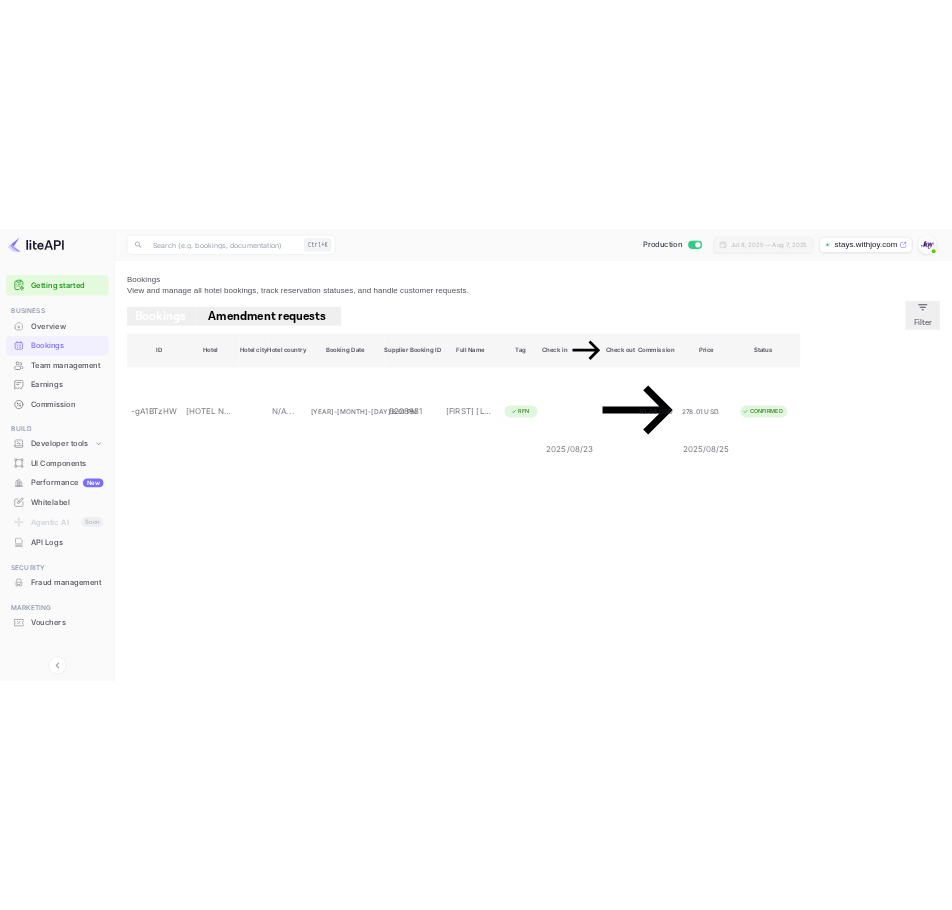 scroll, scrollTop: 0, scrollLeft: 0, axis: both 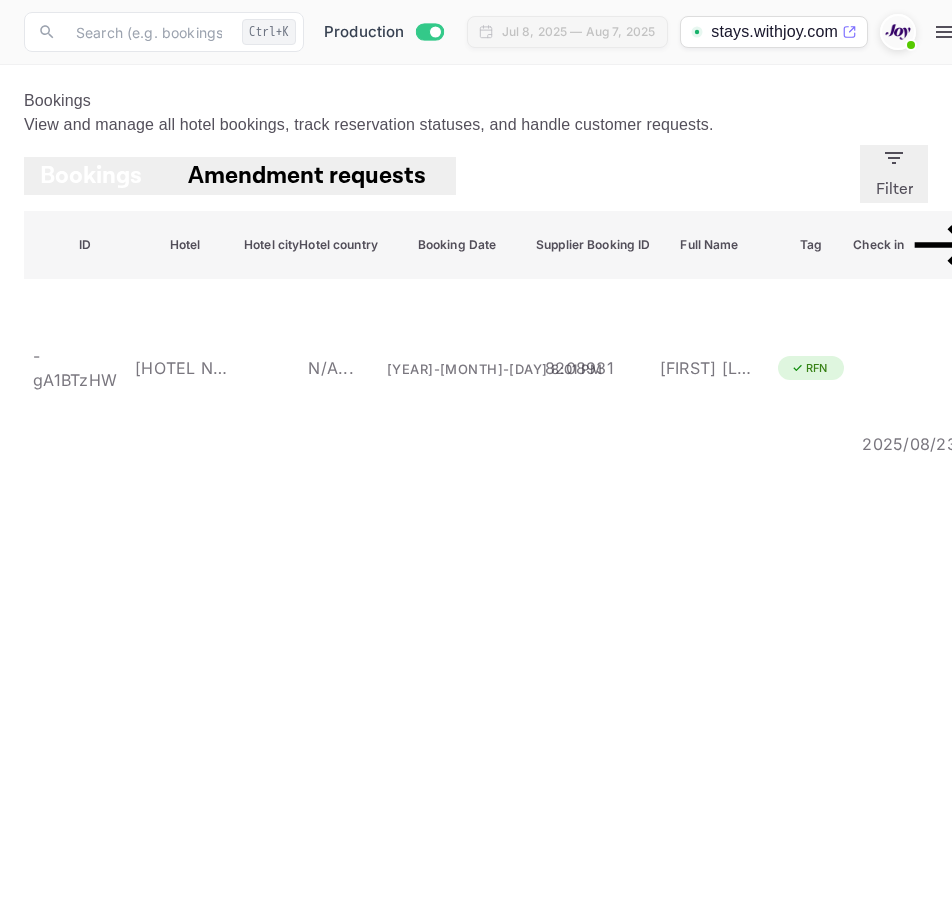 click on "[FIRST]   [LAST]" at bounding box center [551, 1281] 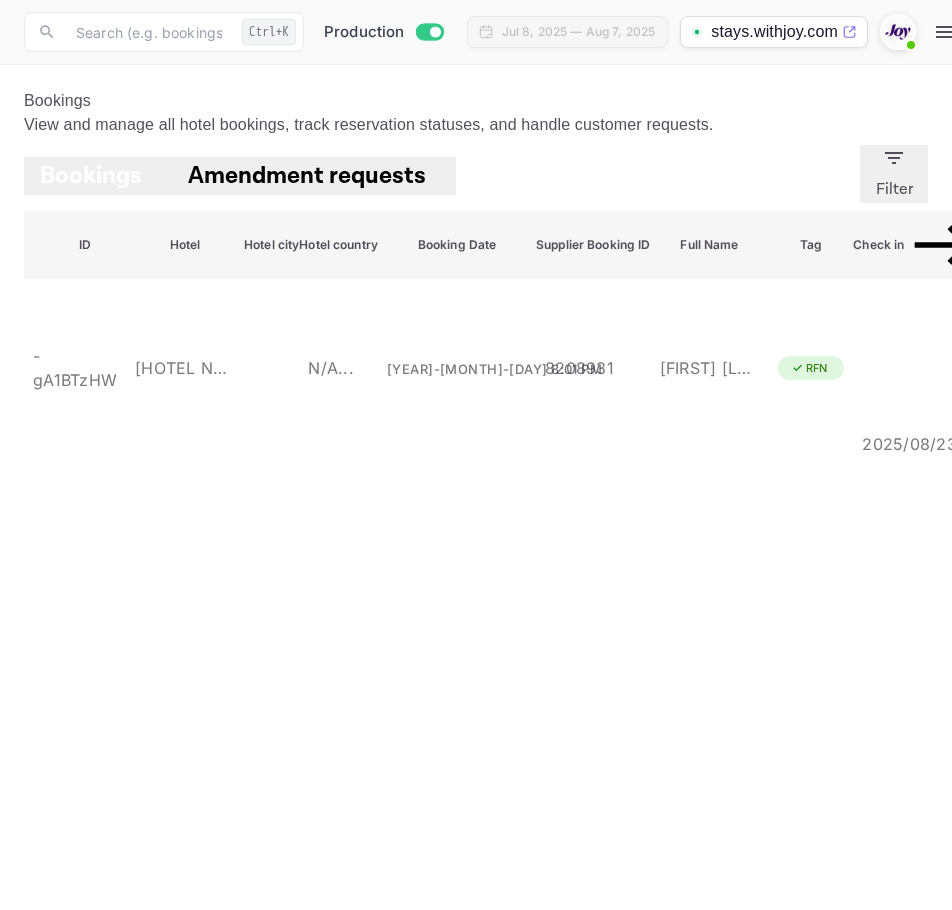 click 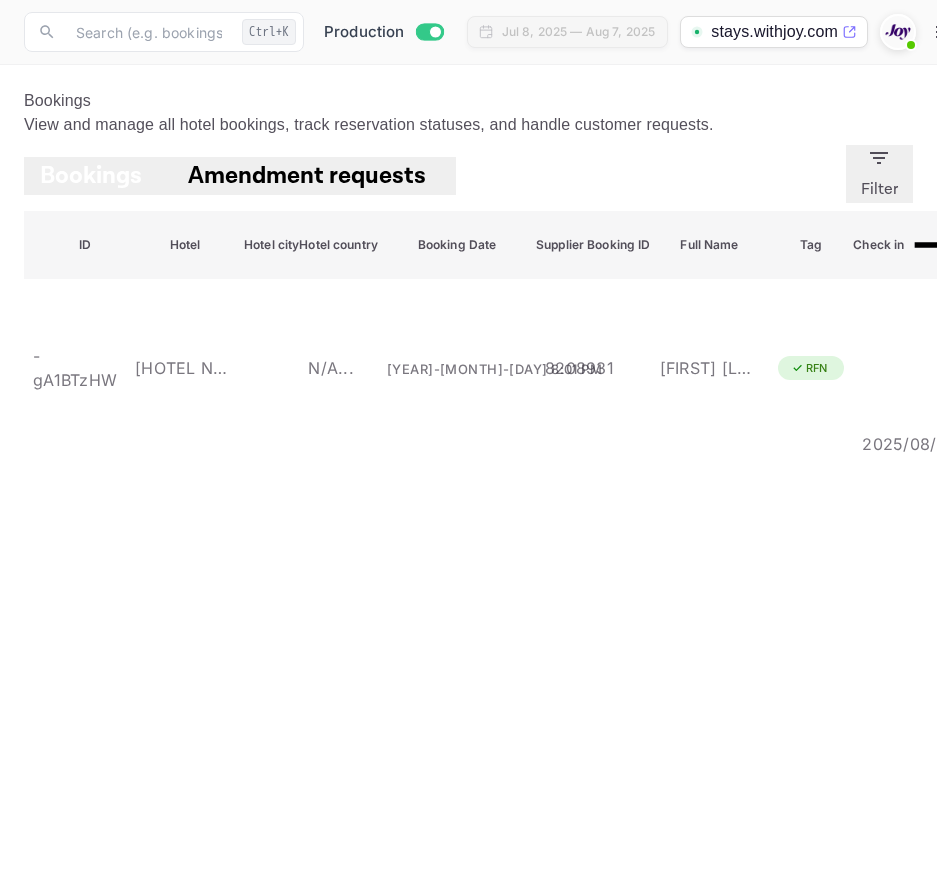 click on "Filter" at bounding box center [879, 174] 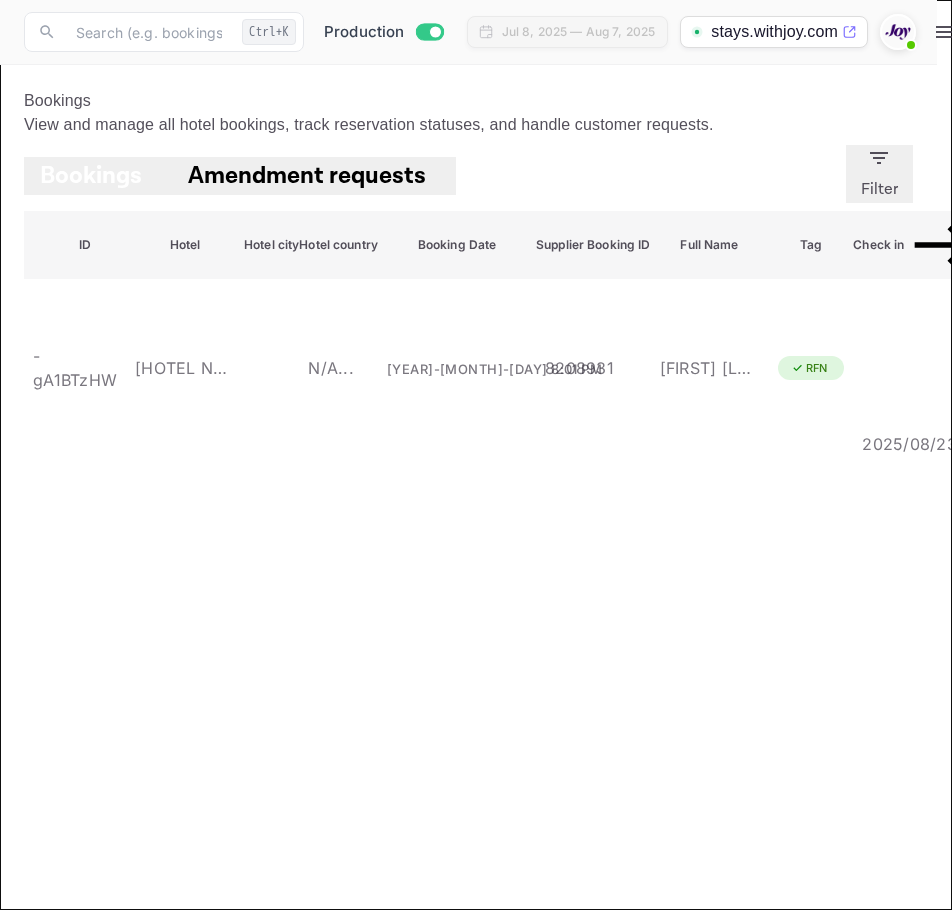 click on "Clear All" at bounding box center [38, 2310] 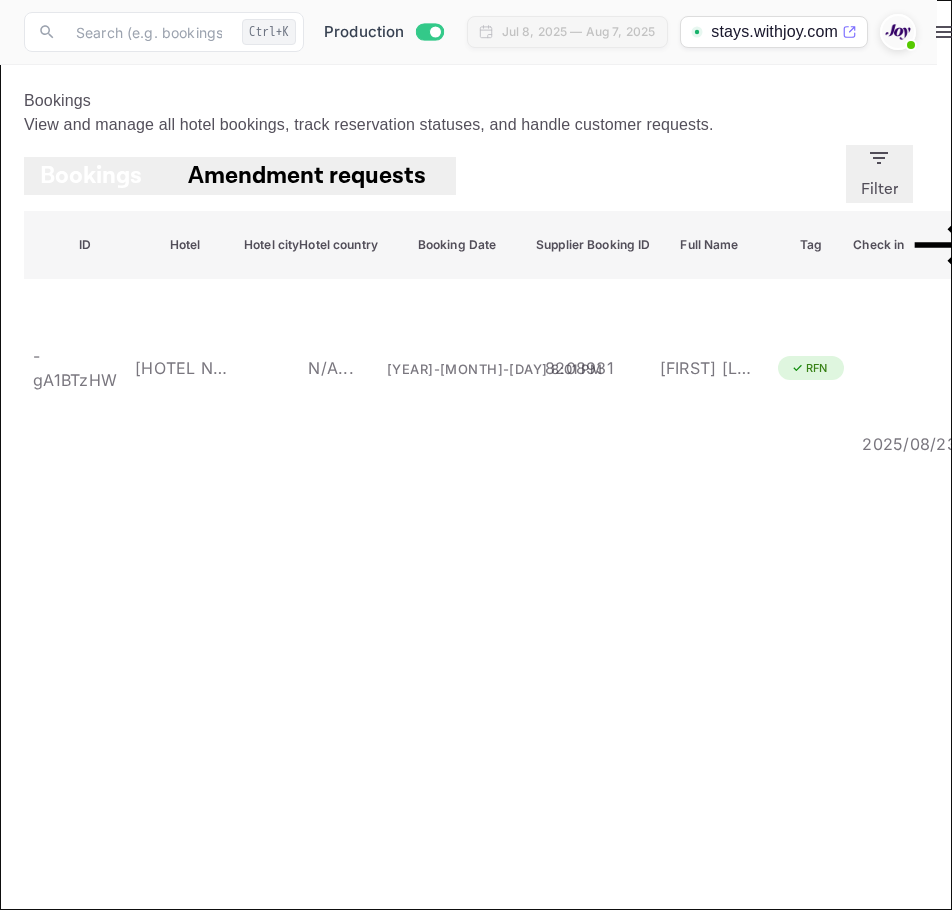 click at bounding box center [423, 1976] 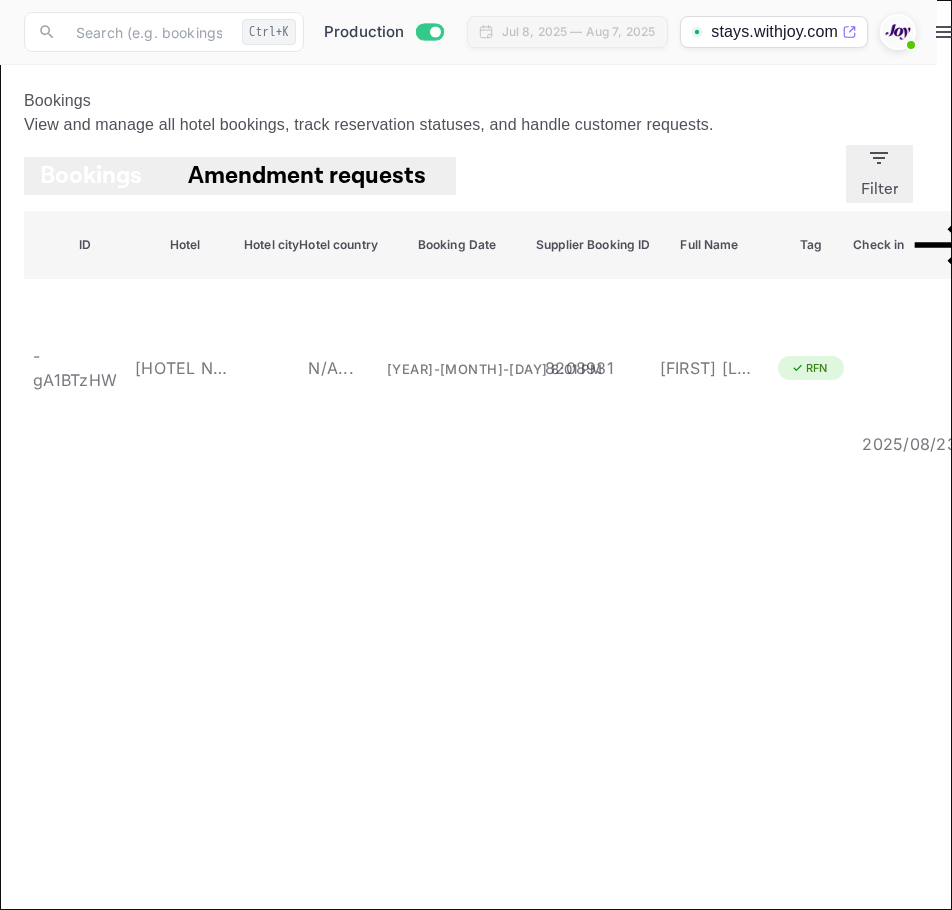 type on "9060116316449" 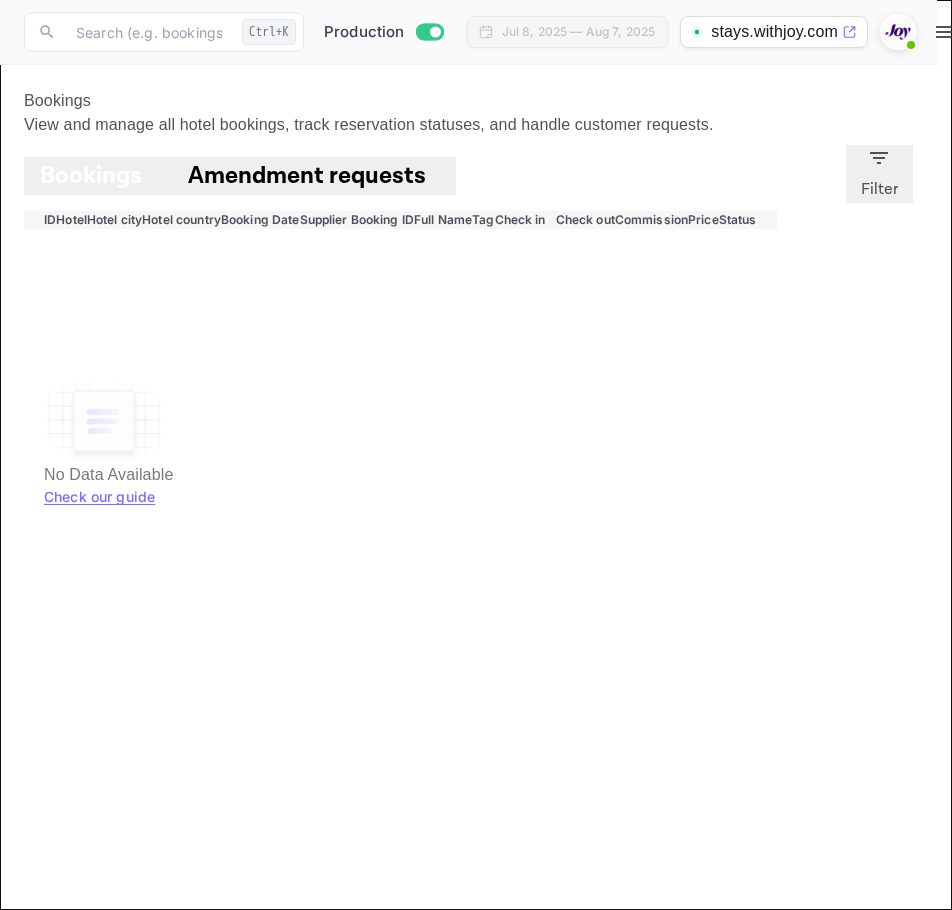click on "Filter Reservations" at bounding box center [151, 2310] 